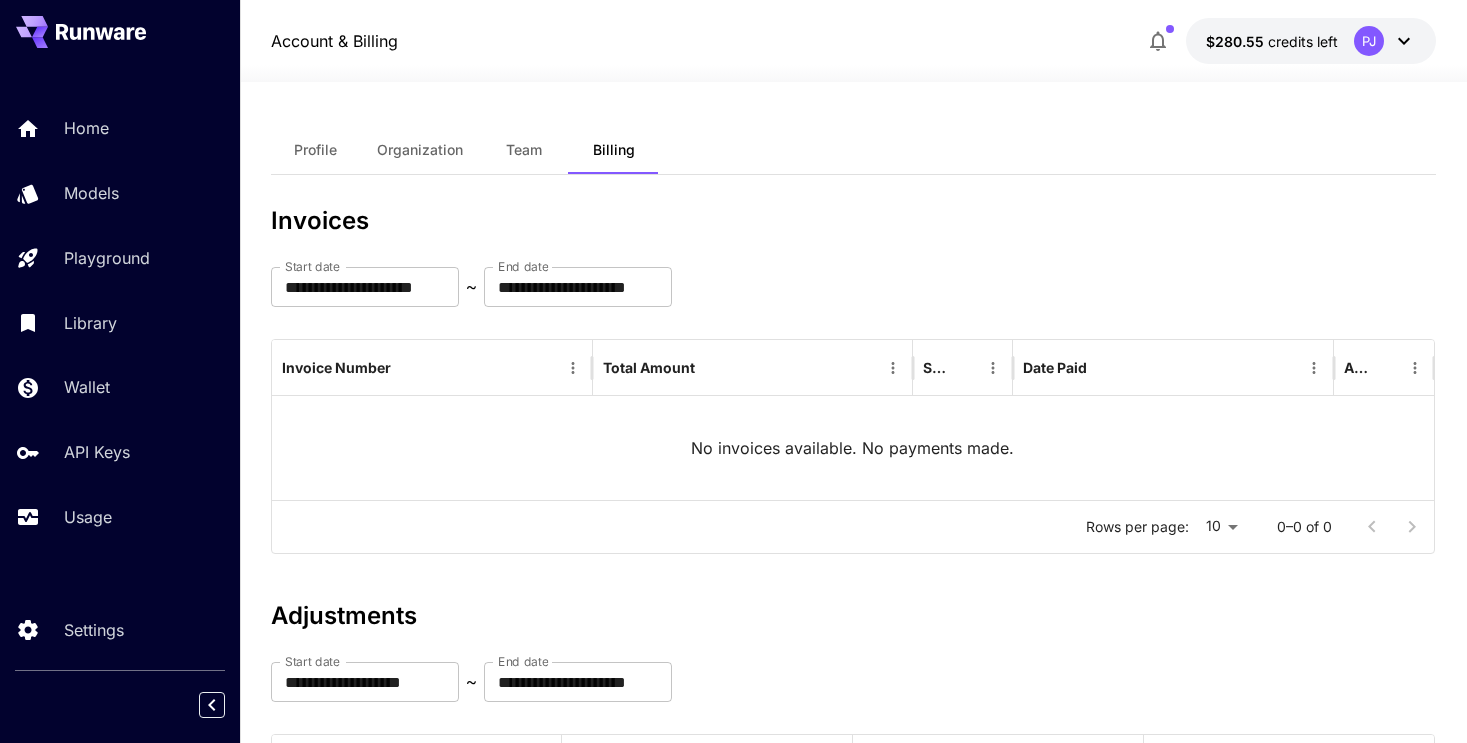 scroll, scrollTop: 266, scrollLeft: 0, axis: vertical 